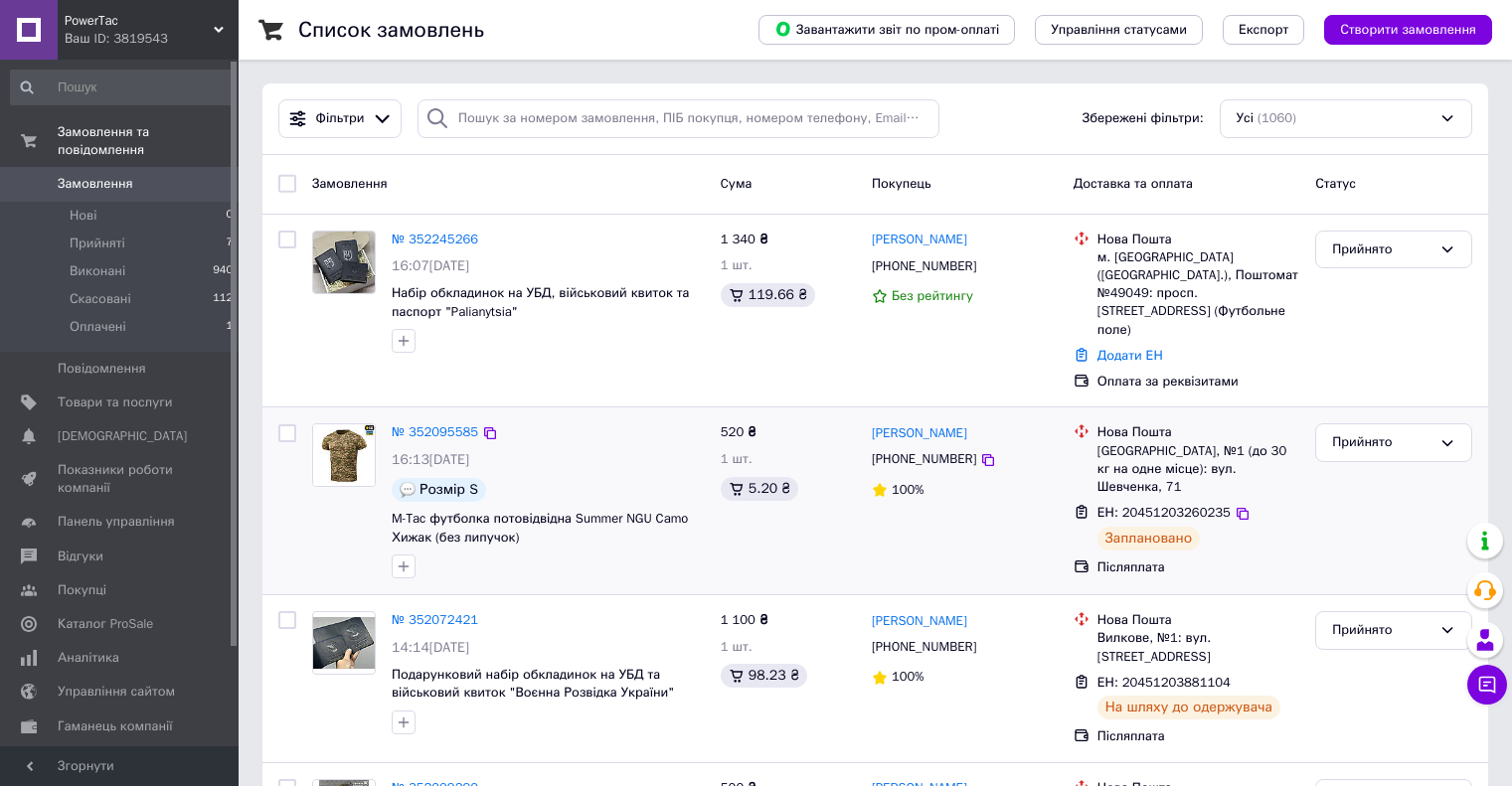 scroll, scrollTop: 0, scrollLeft: 0, axis: both 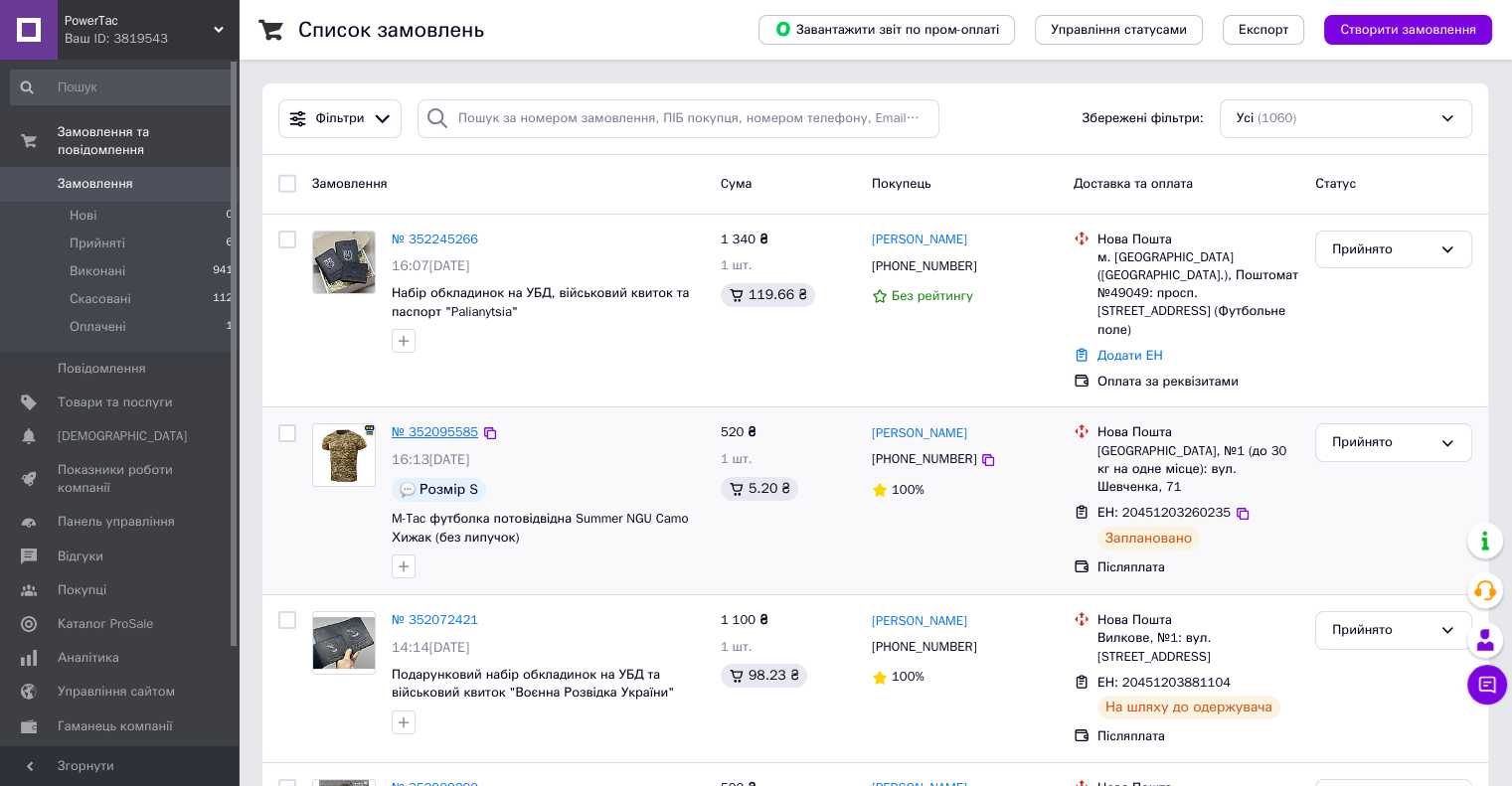 click on "№ 352095585" at bounding box center (434, 431) 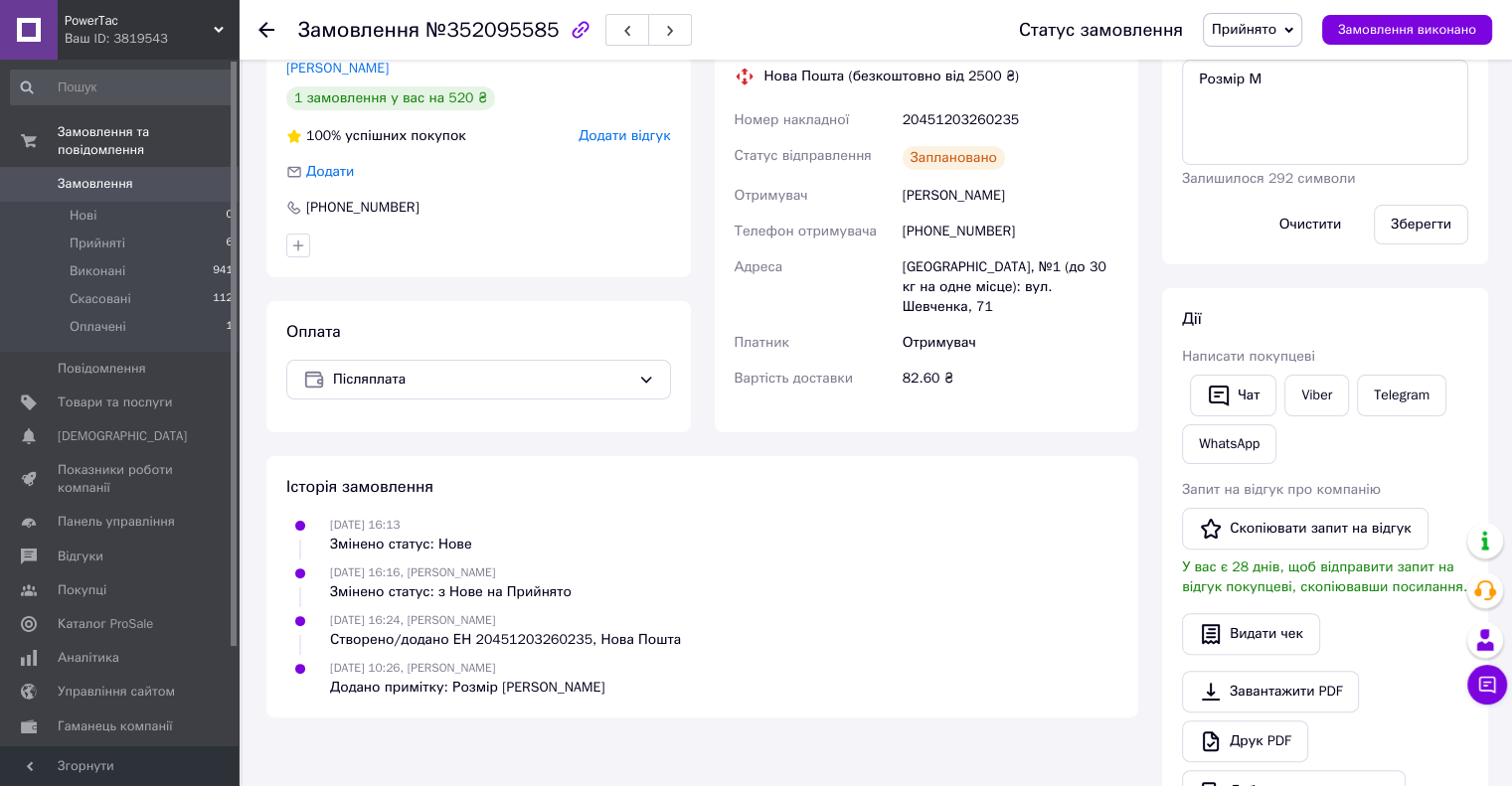 scroll, scrollTop: 397, scrollLeft: 0, axis: vertical 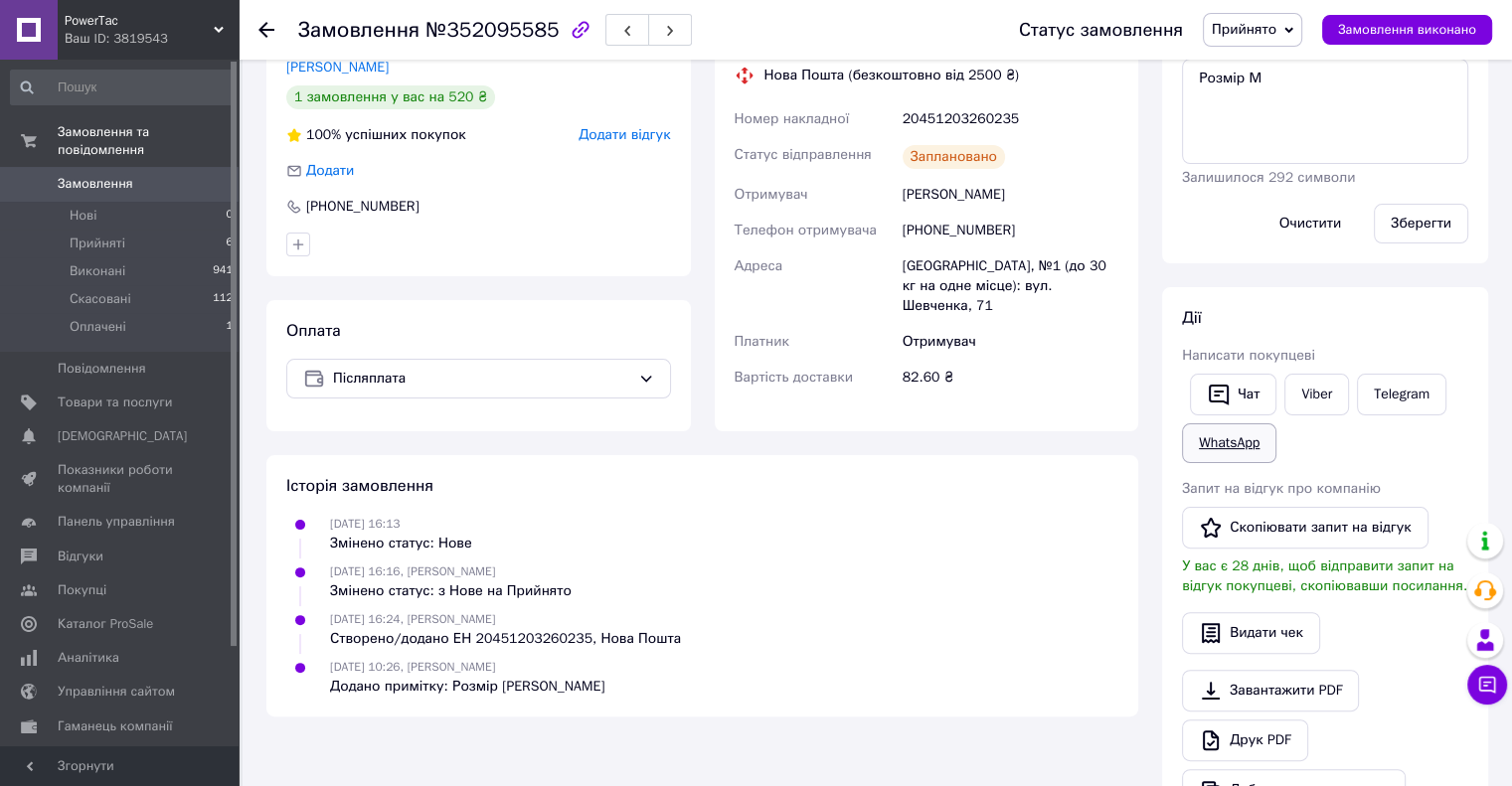click on "WhatsApp" at bounding box center (1229, 443) 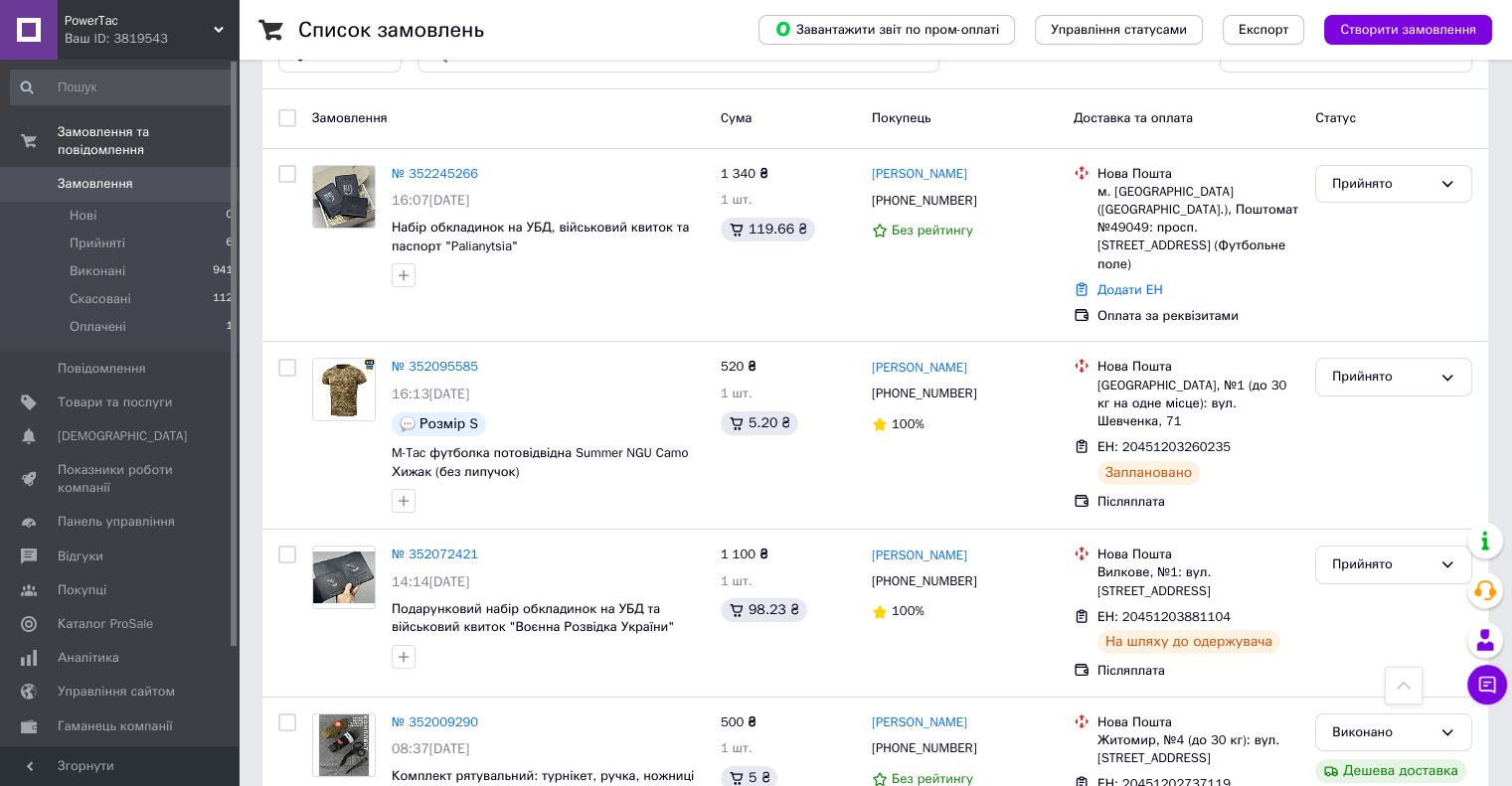 scroll, scrollTop: 0, scrollLeft: 0, axis: both 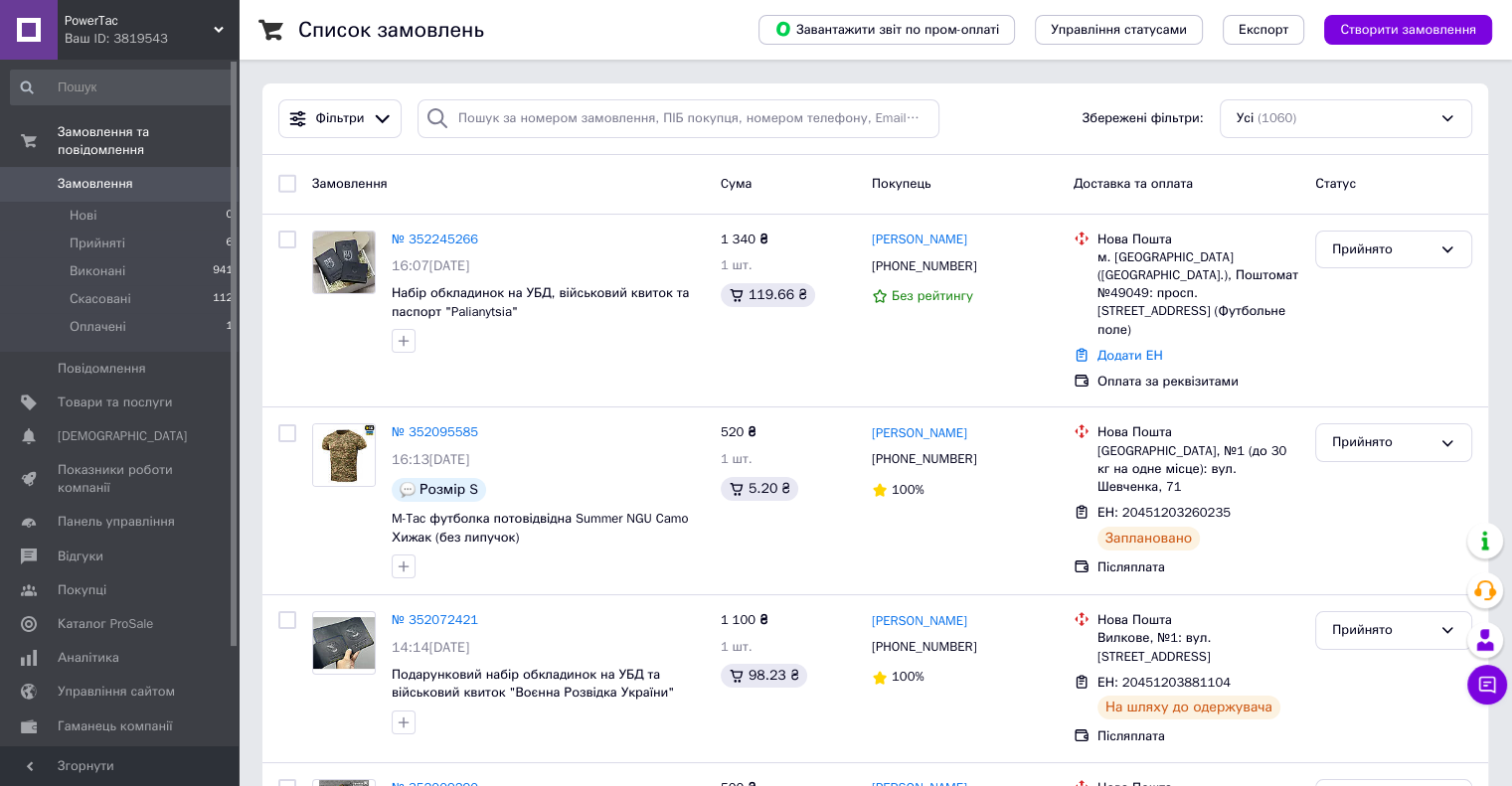 click on "Замовлення" at bounding box center (95, 184) 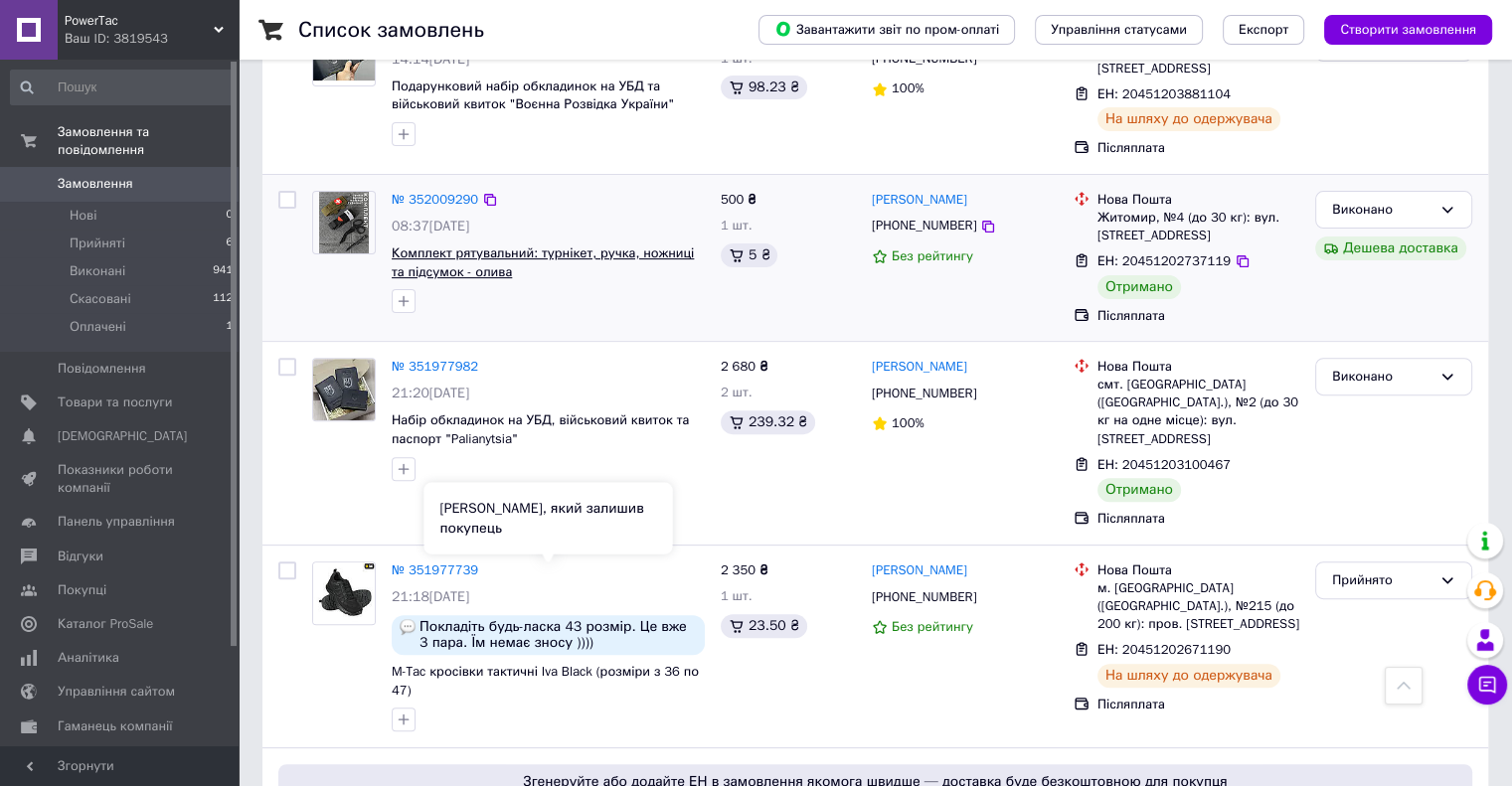 scroll, scrollTop: 199, scrollLeft: 0, axis: vertical 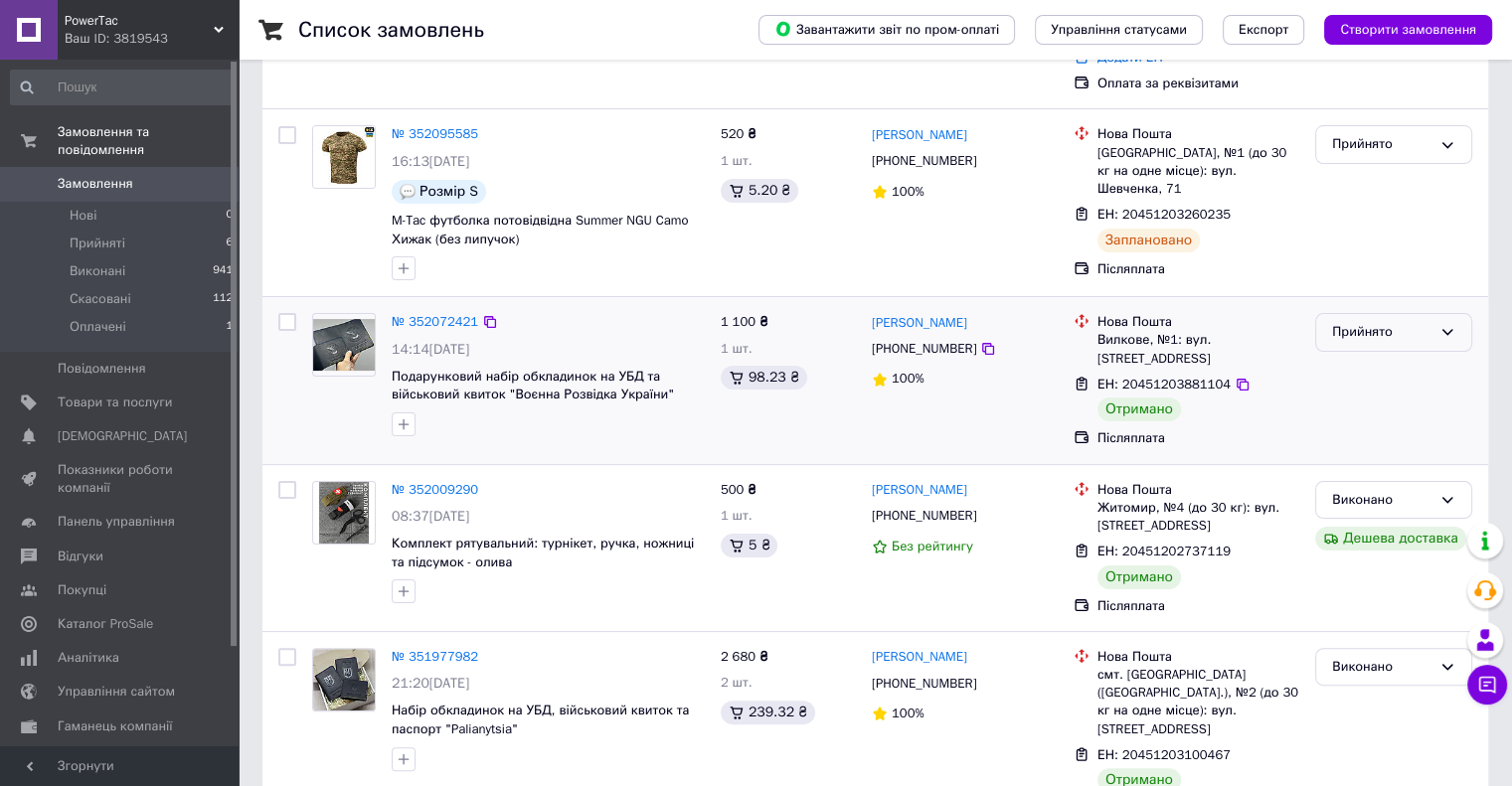 click on "Прийнято" at bounding box center [1394, 332] 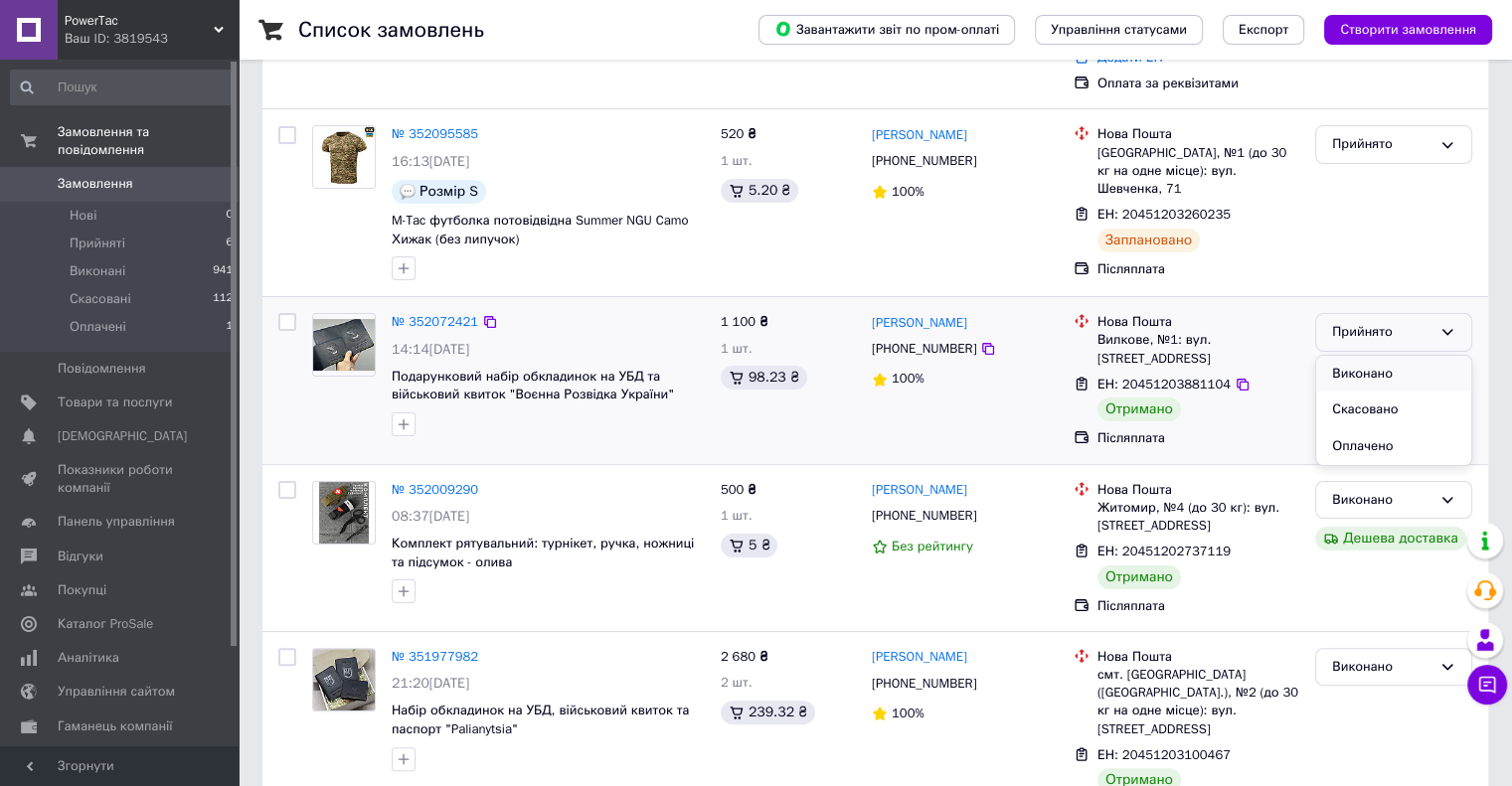 click on "Виконано" at bounding box center (1394, 374) 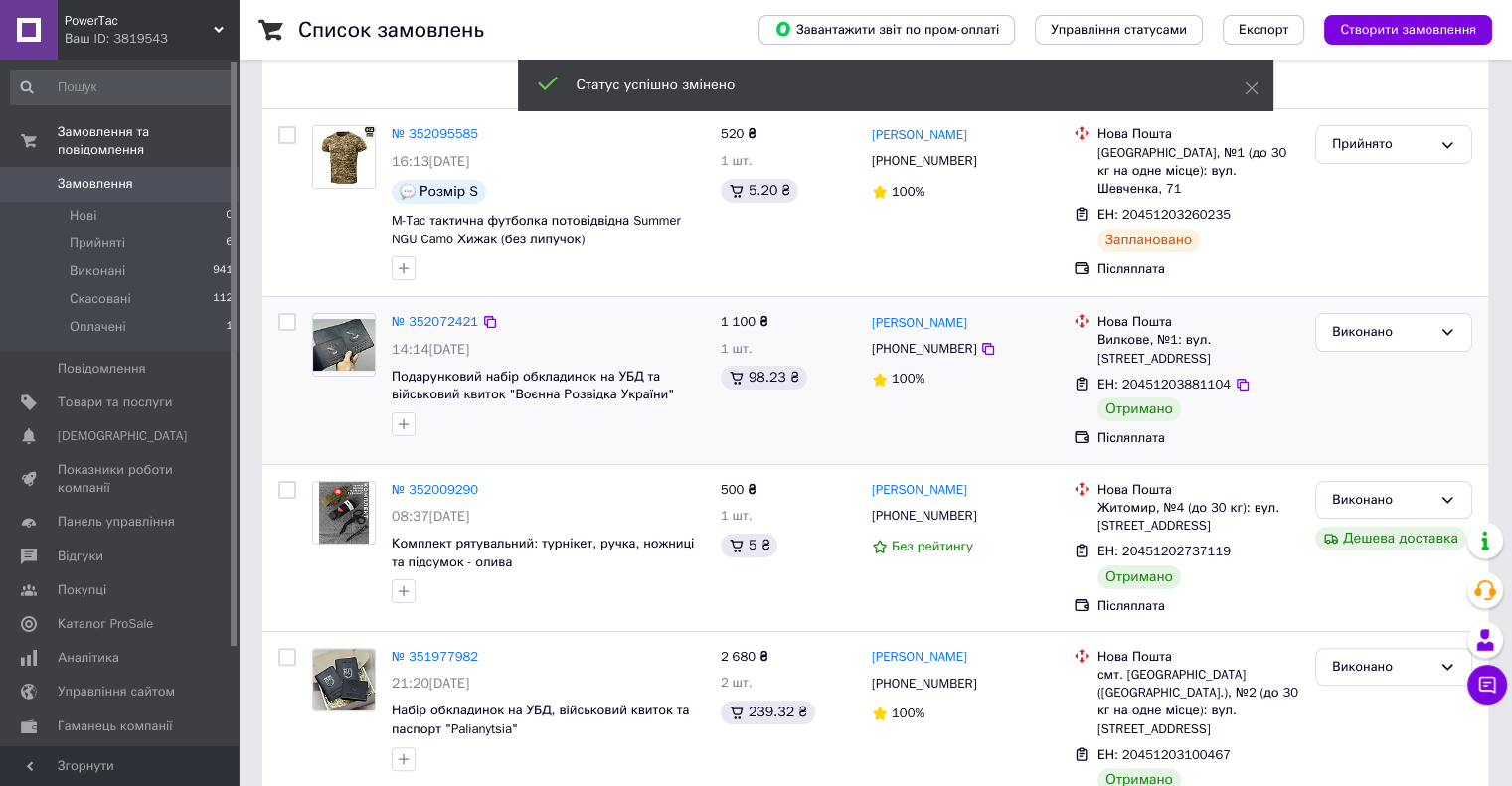 click on "№ 352072421" at bounding box center [434, 321] 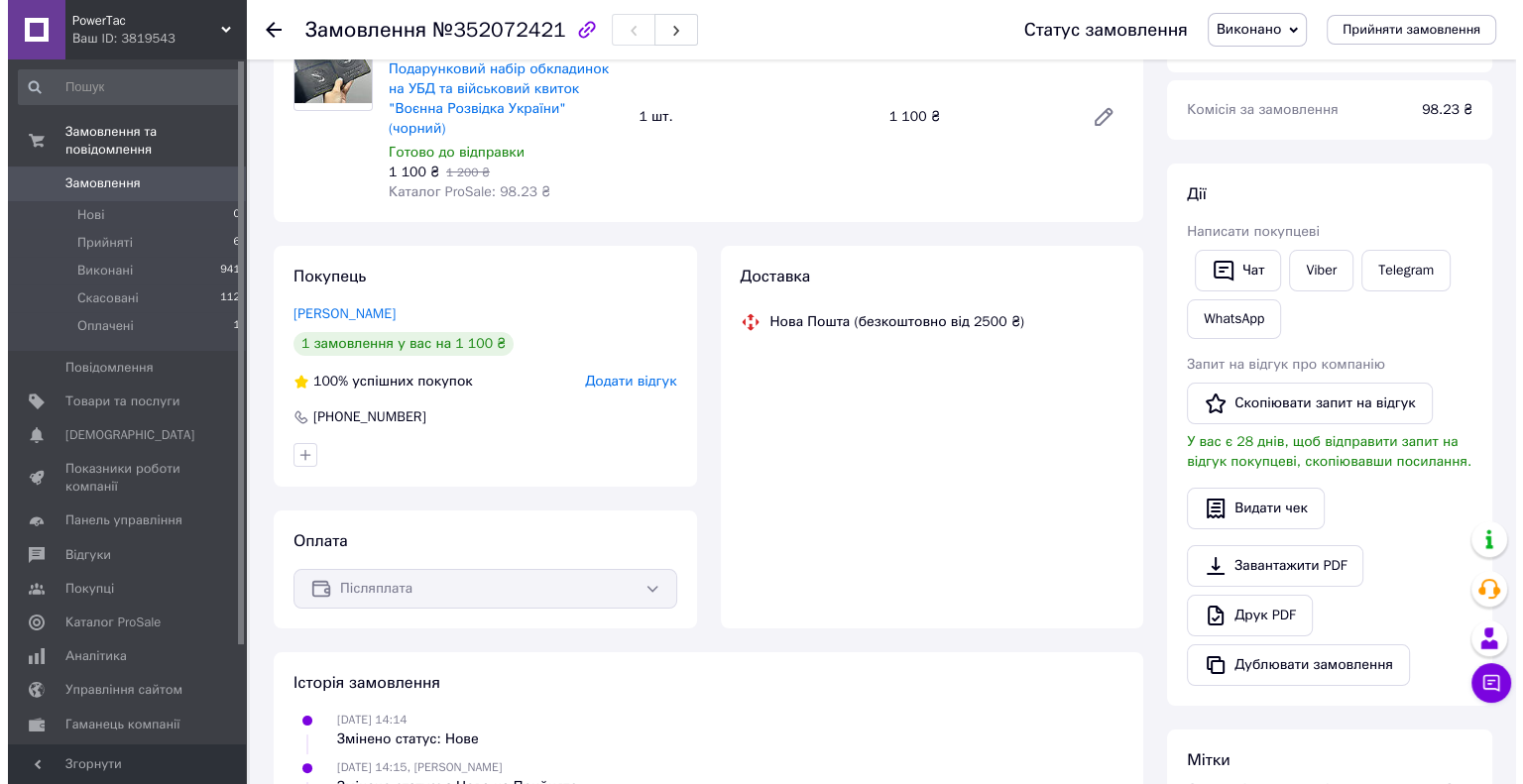 scroll, scrollTop: 198, scrollLeft: 0, axis: vertical 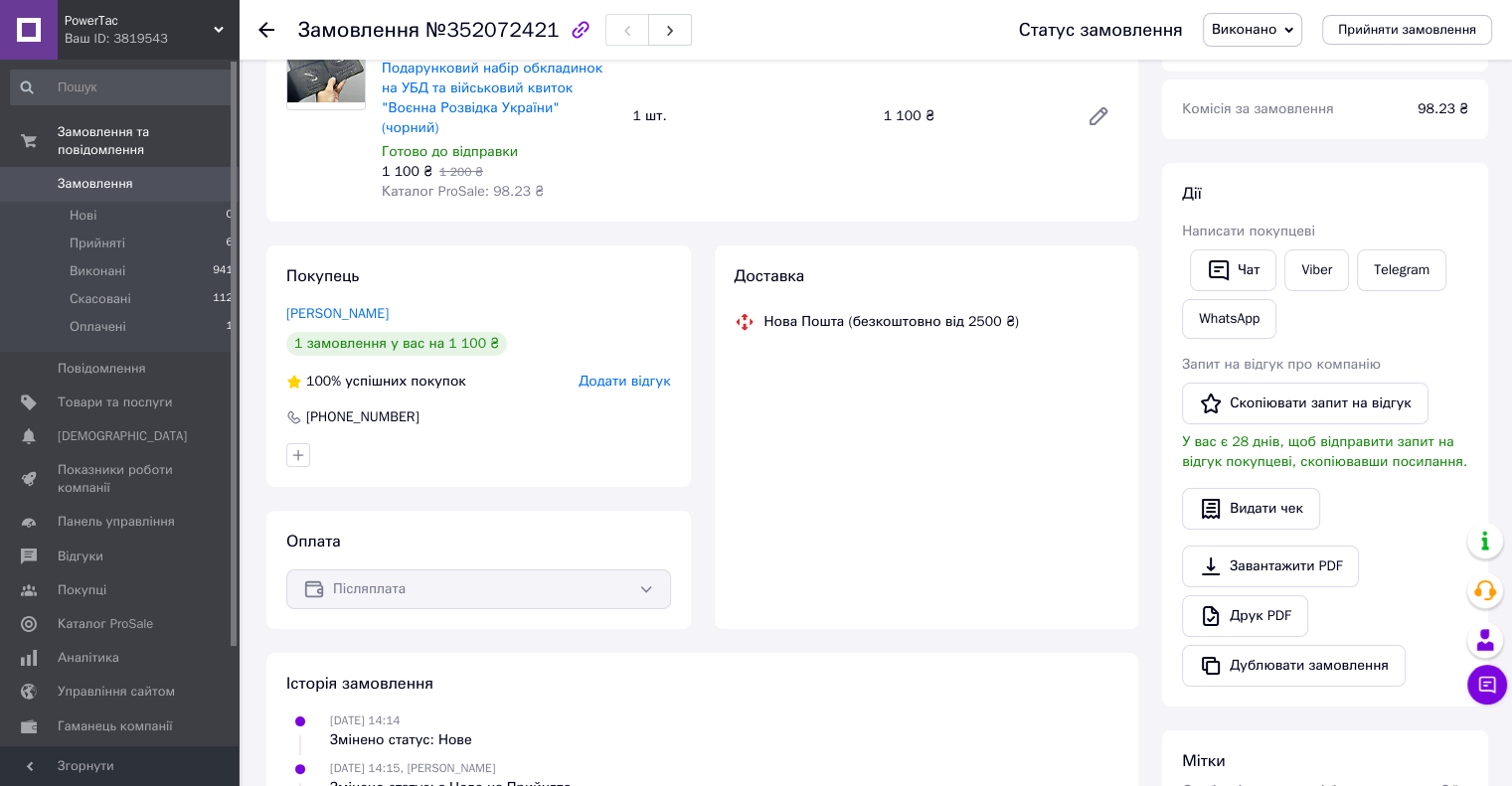 click on "Додати відгук" at bounding box center [624, 381] 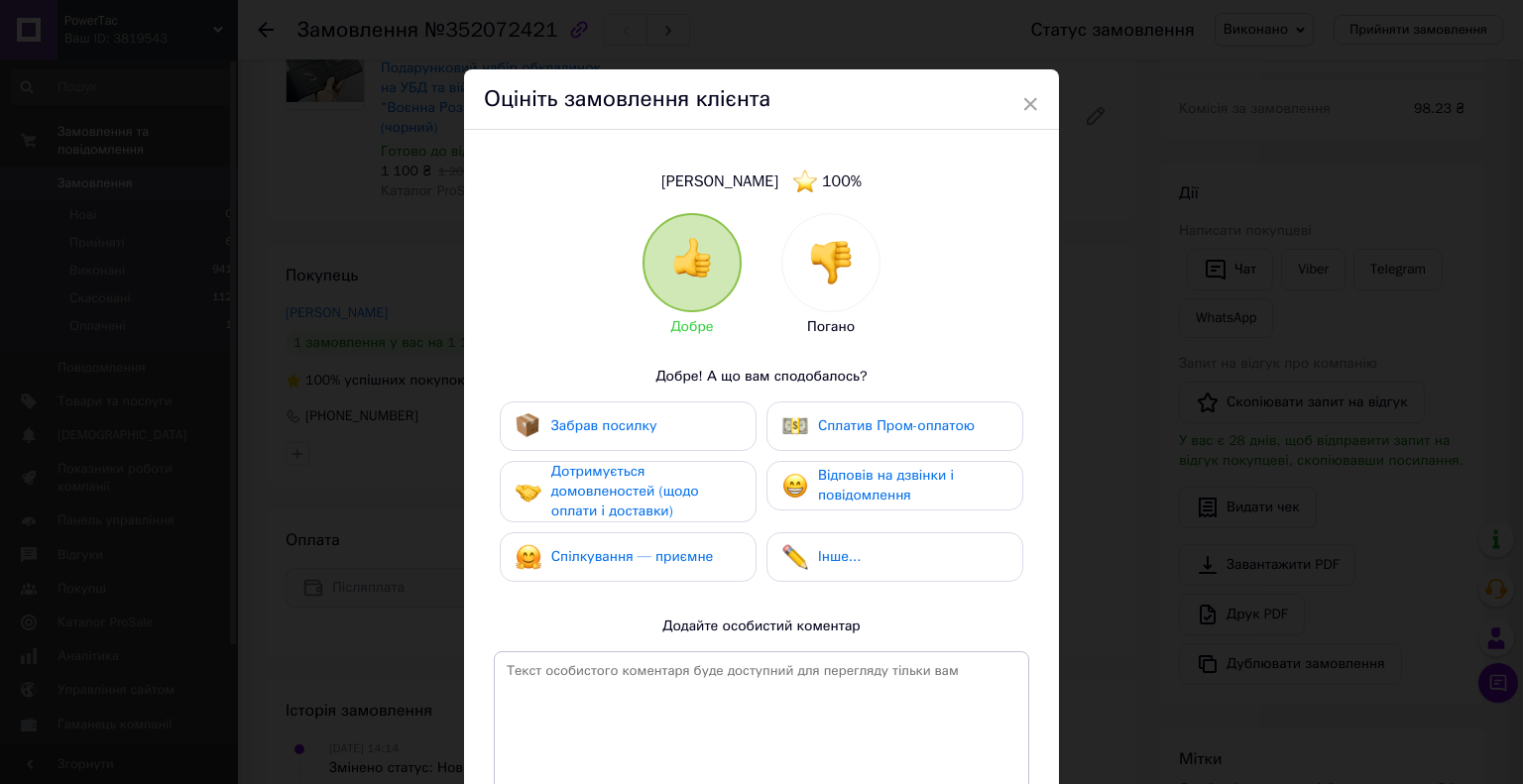 click on "Забрав посилку" at bounding box center (628, 426) 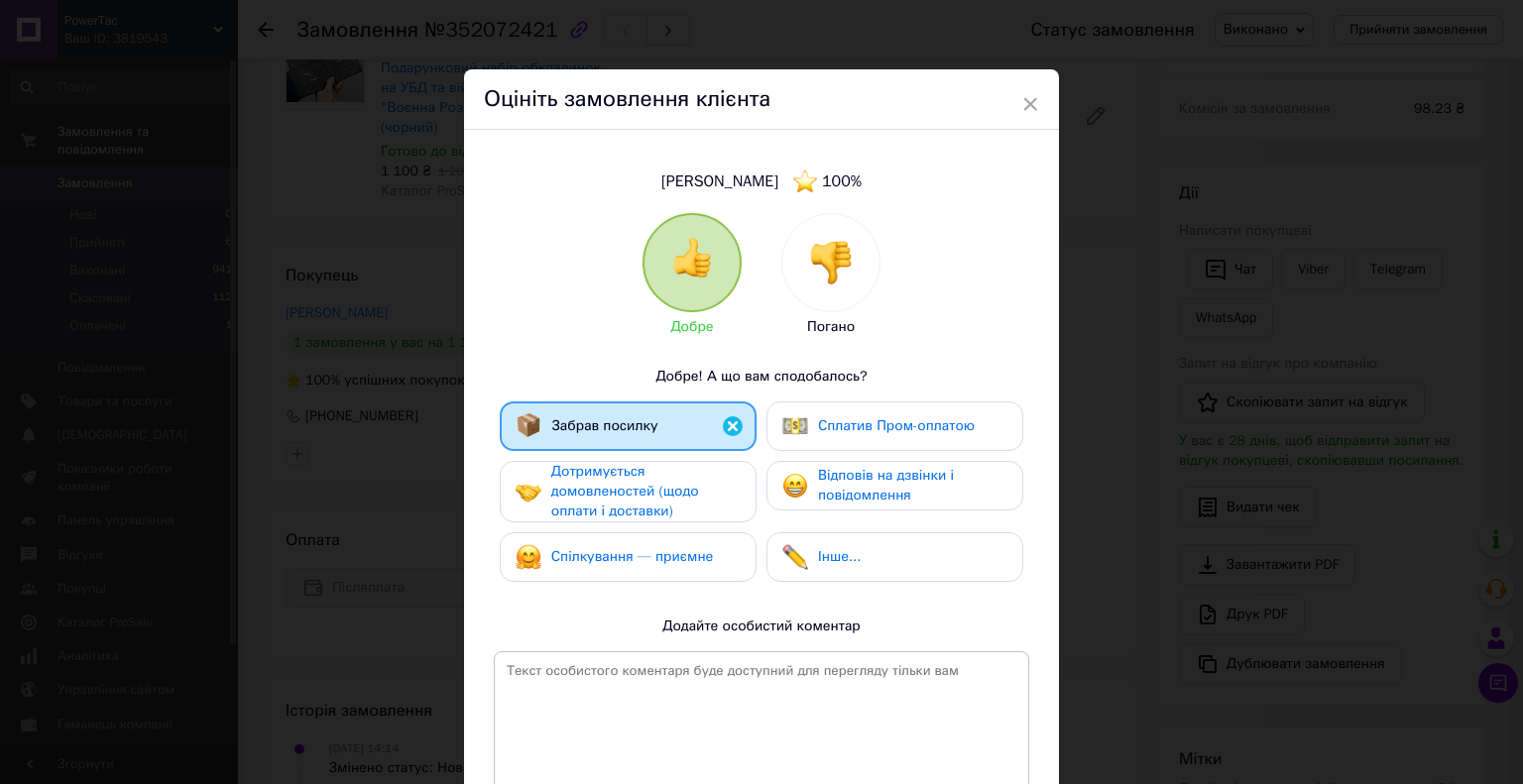 click on "Дотримується домовленостей (щодо оплати і доставки)" at bounding box center (625, 491) 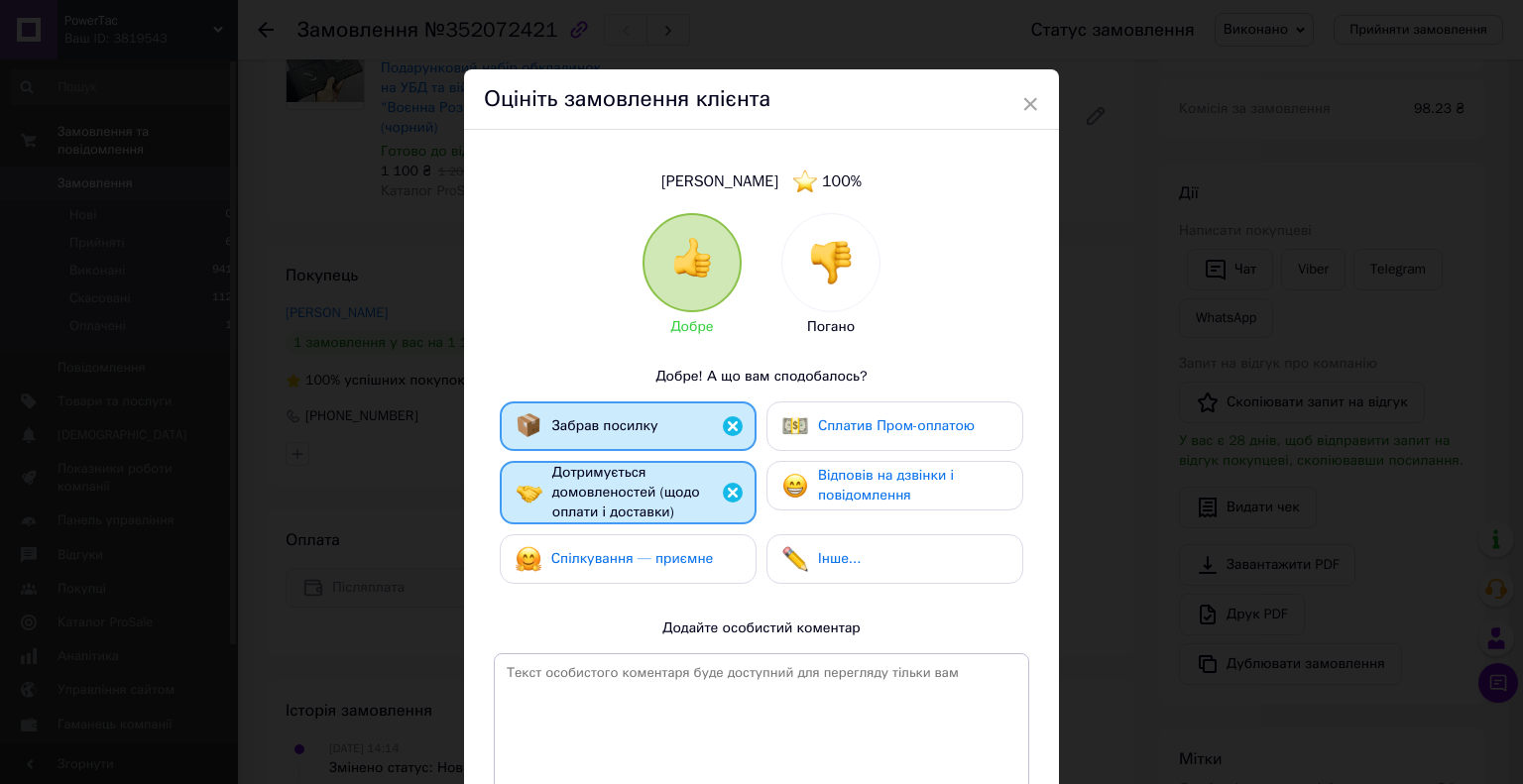click on "Спілкування — приємне" at bounding box center [633, 558] 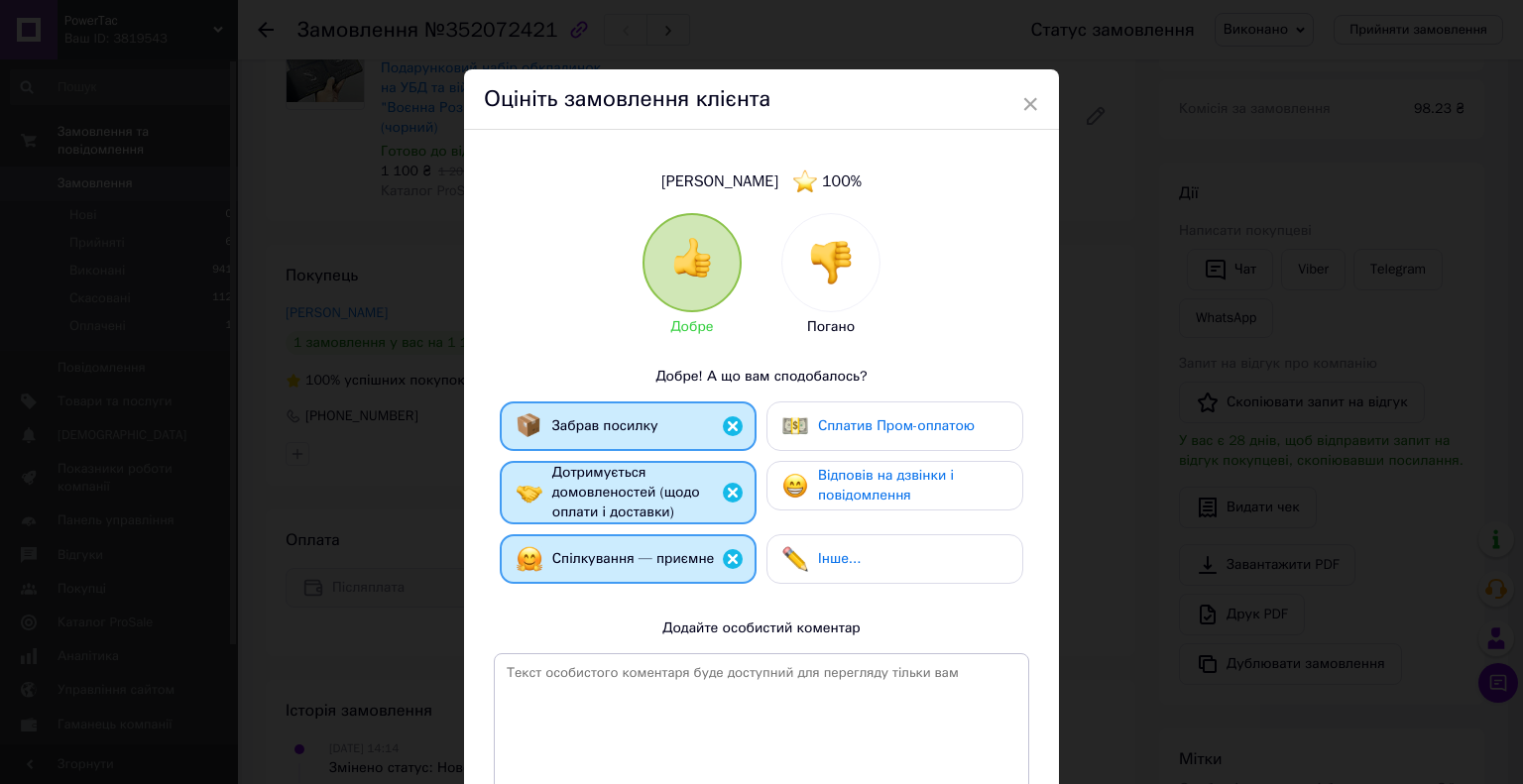 click on "Відповів на дзвінки і повідомлення" at bounding box center [912, 486] 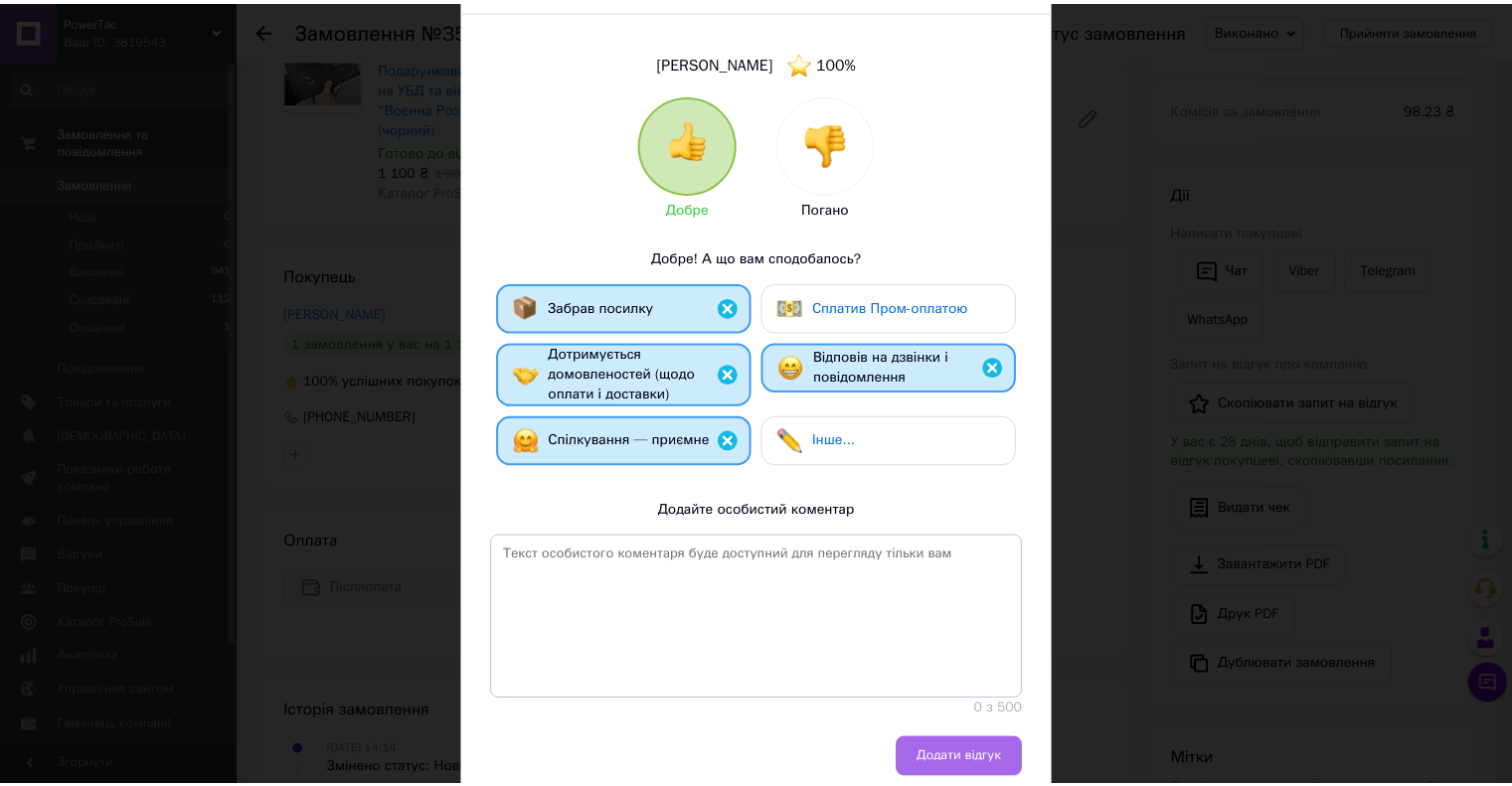 scroll, scrollTop: 199, scrollLeft: 0, axis: vertical 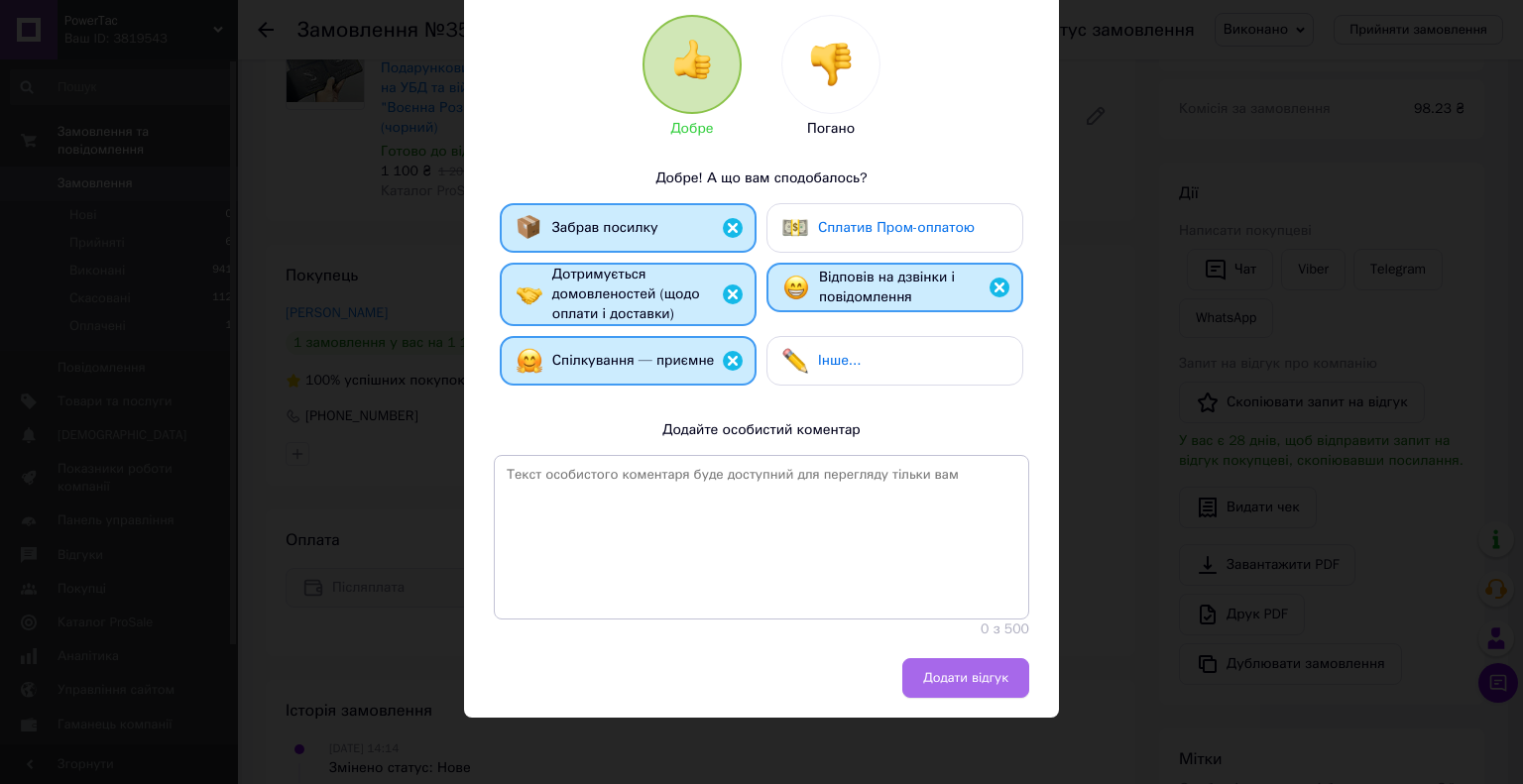 click on "Додати відгук" at bounding box center [966, 678] 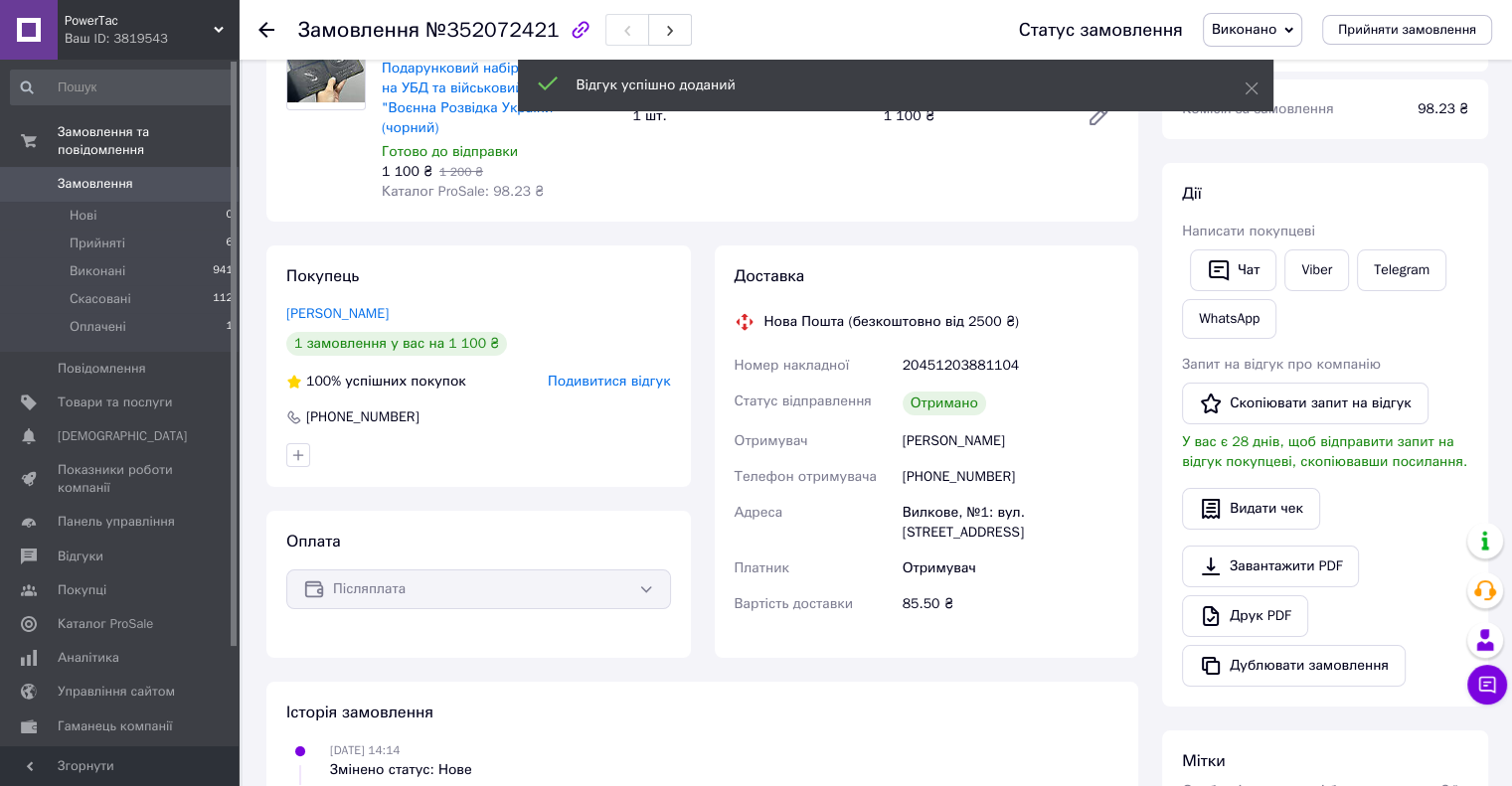 click on "Замовлення 0" at bounding box center (122, 184) 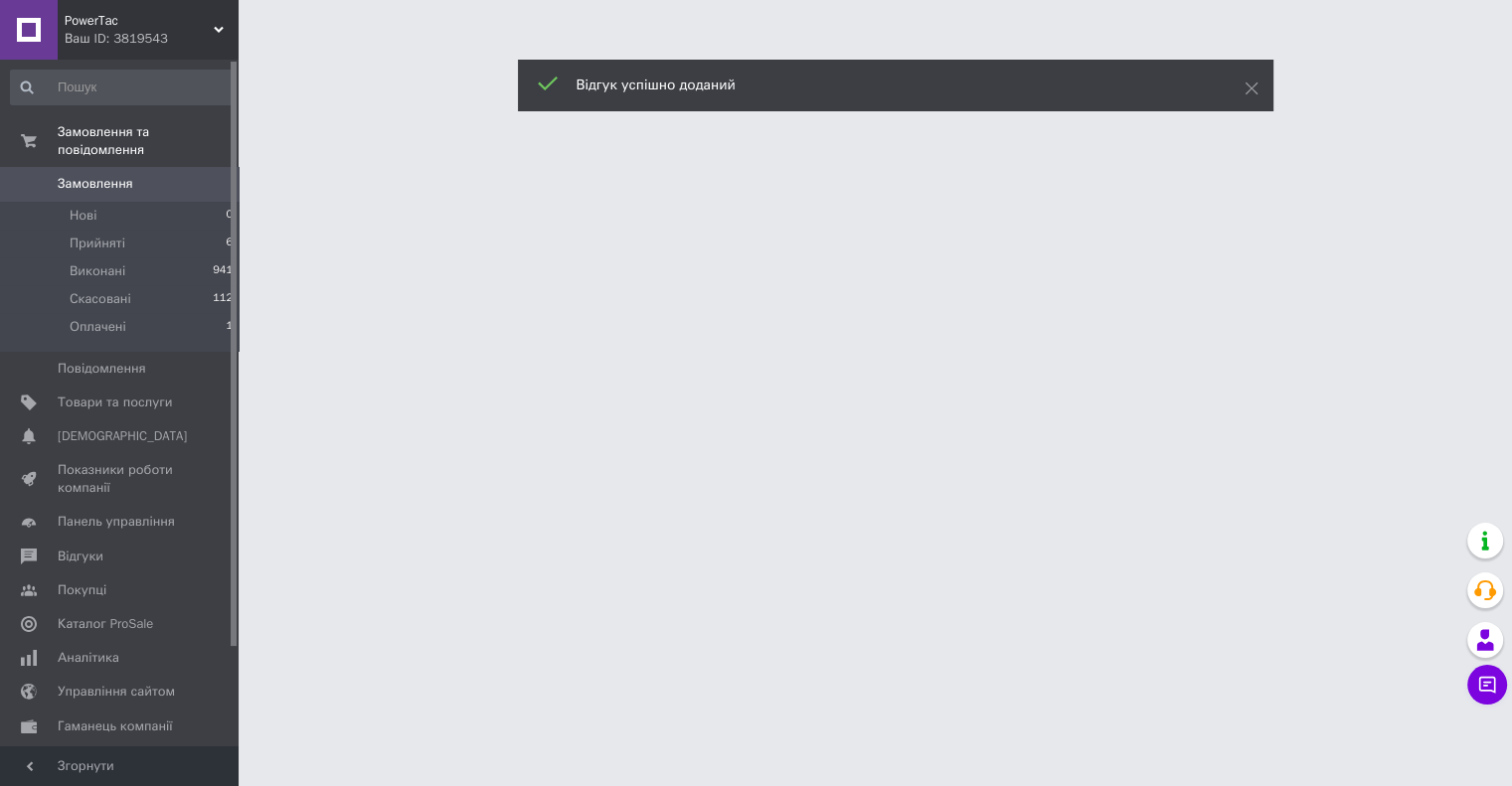 scroll, scrollTop: 0, scrollLeft: 0, axis: both 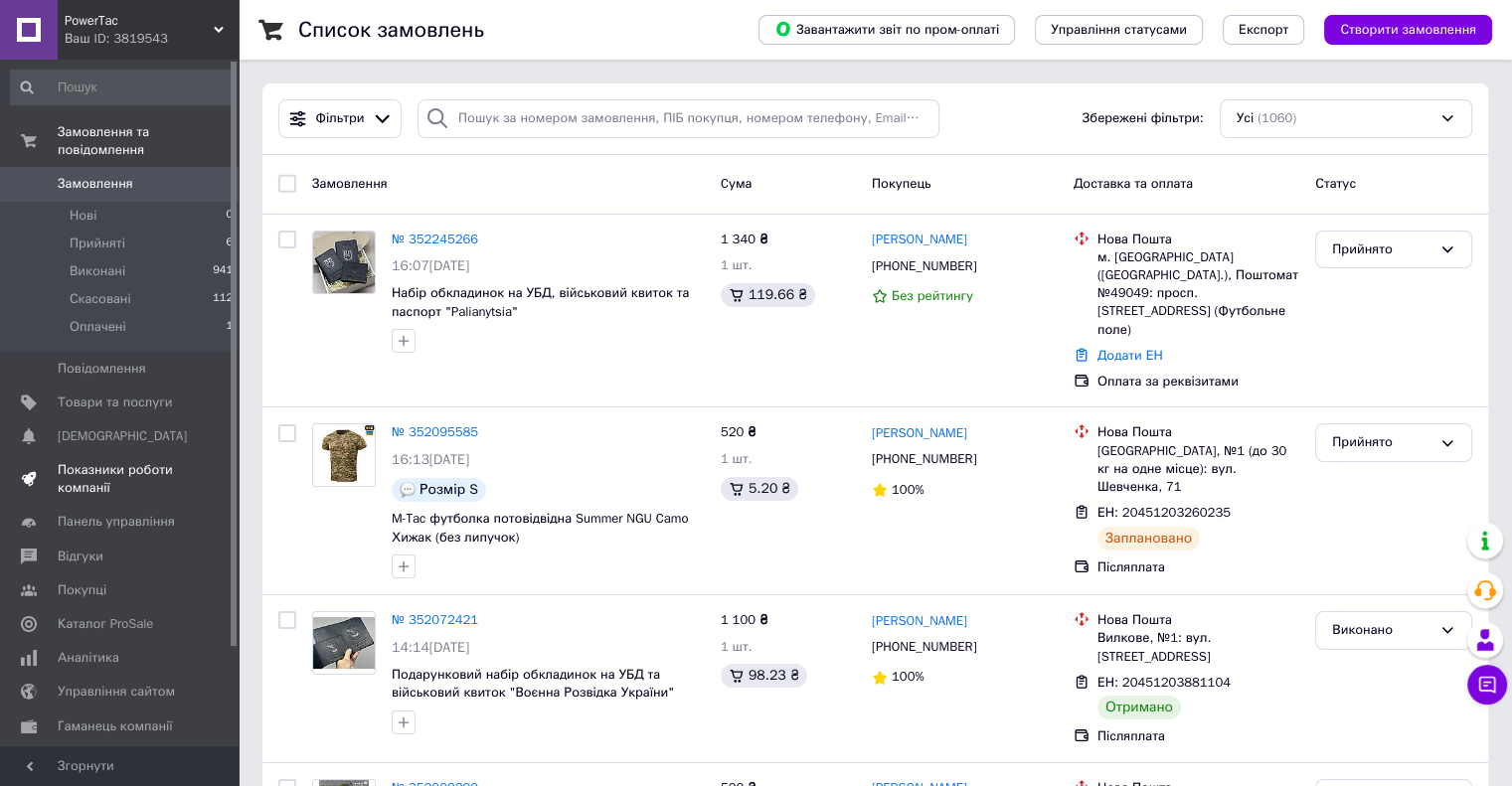 click on "Показники роботи компанії" at bounding box center [120, 479] 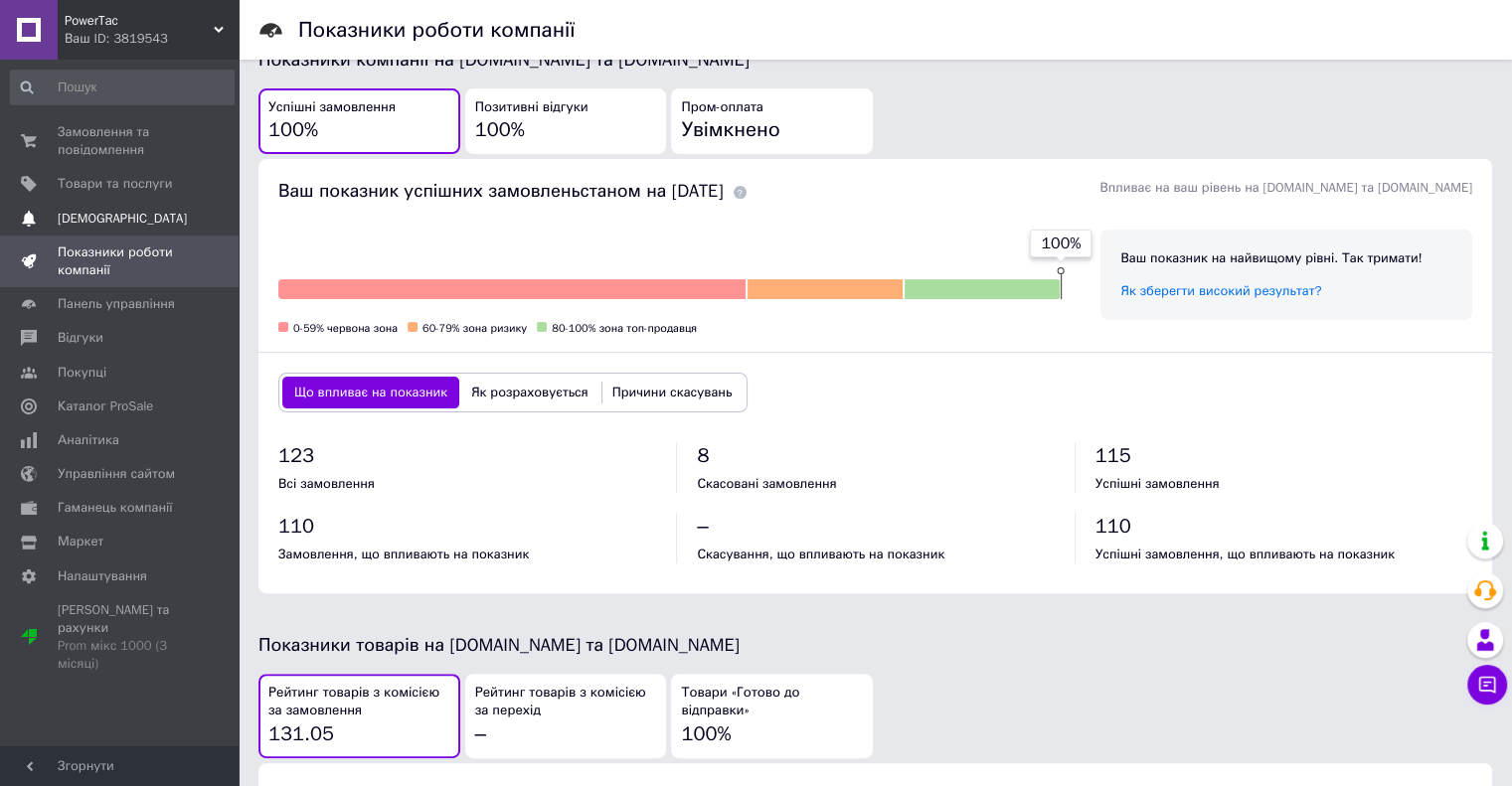 scroll, scrollTop: 497, scrollLeft: 0, axis: vertical 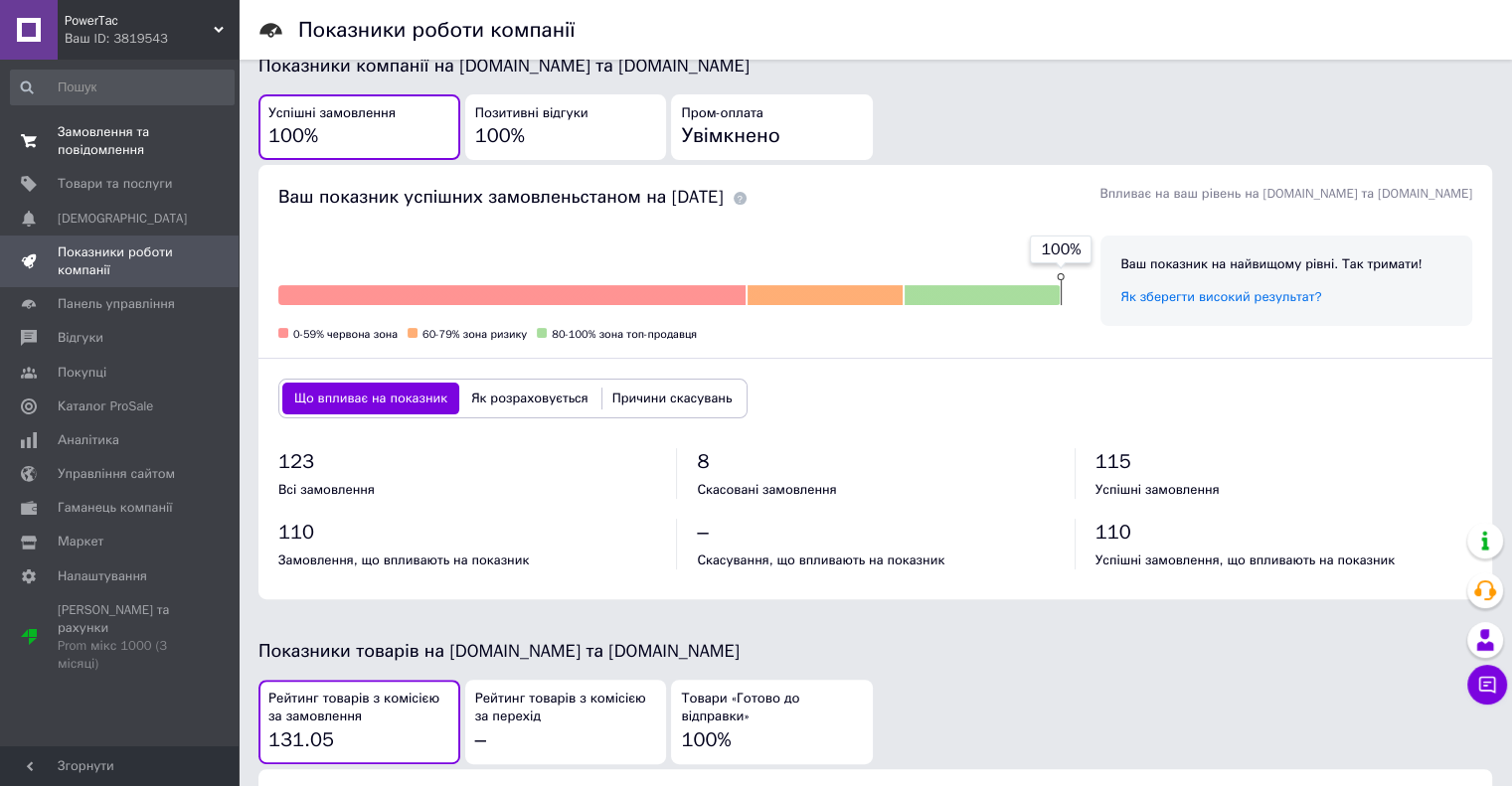 click on "Замовлення та повідомлення" at bounding box center [120, 141] 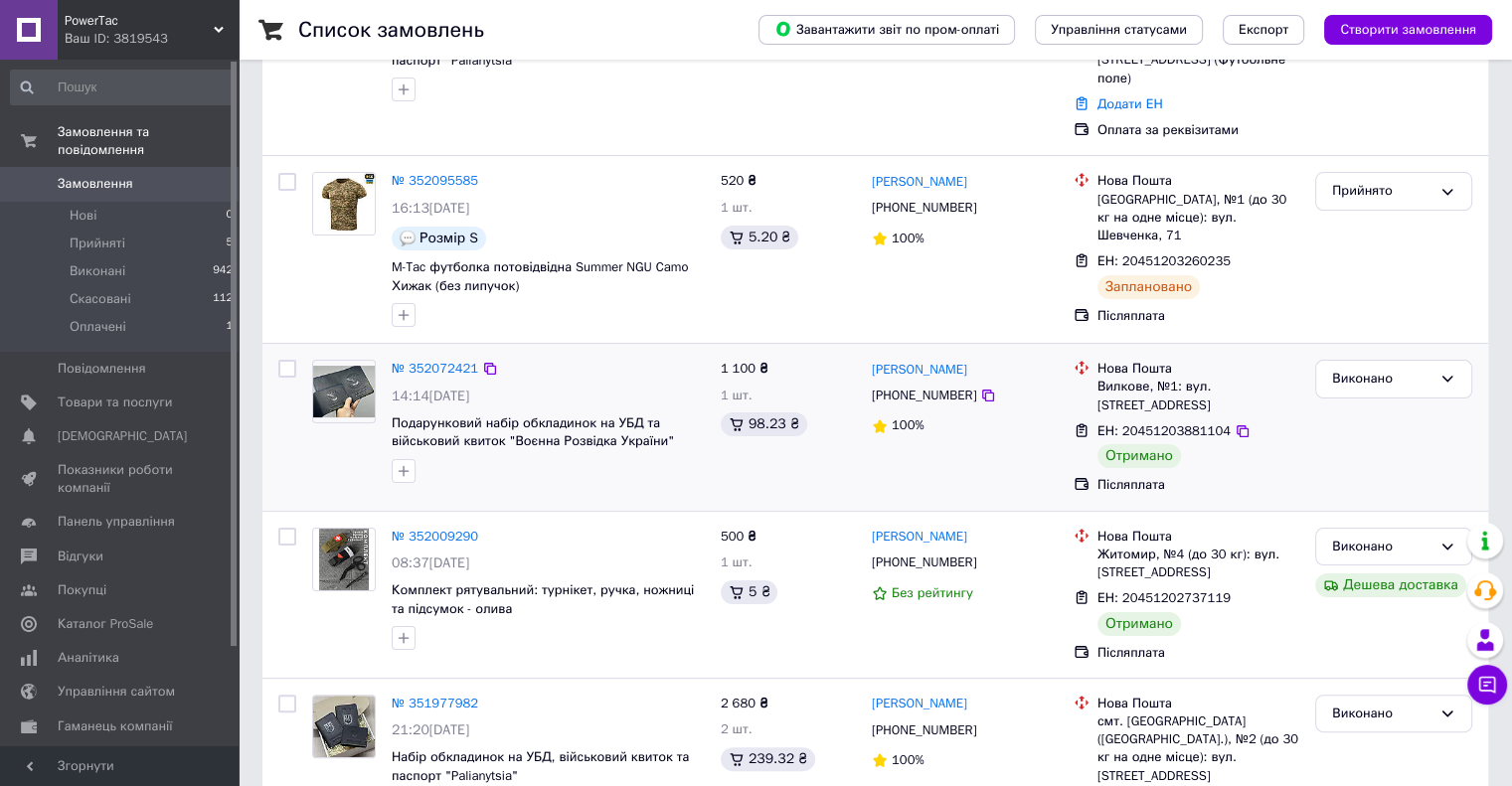 scroll, scrollTop: 298, scrollLeft: 0, axis: vertical 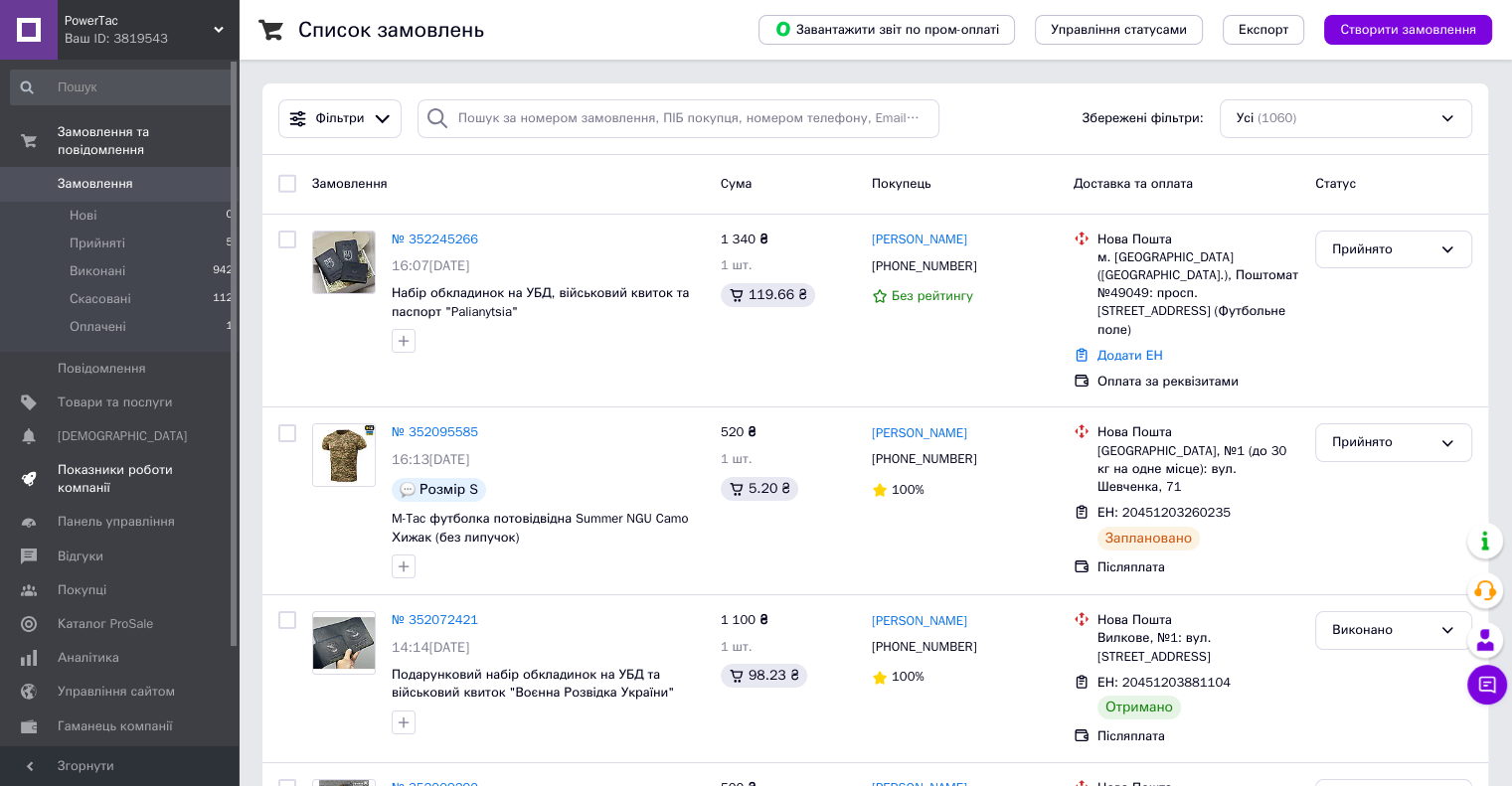 click on "Показники роботи компанії" at bounding box center [120, 479] 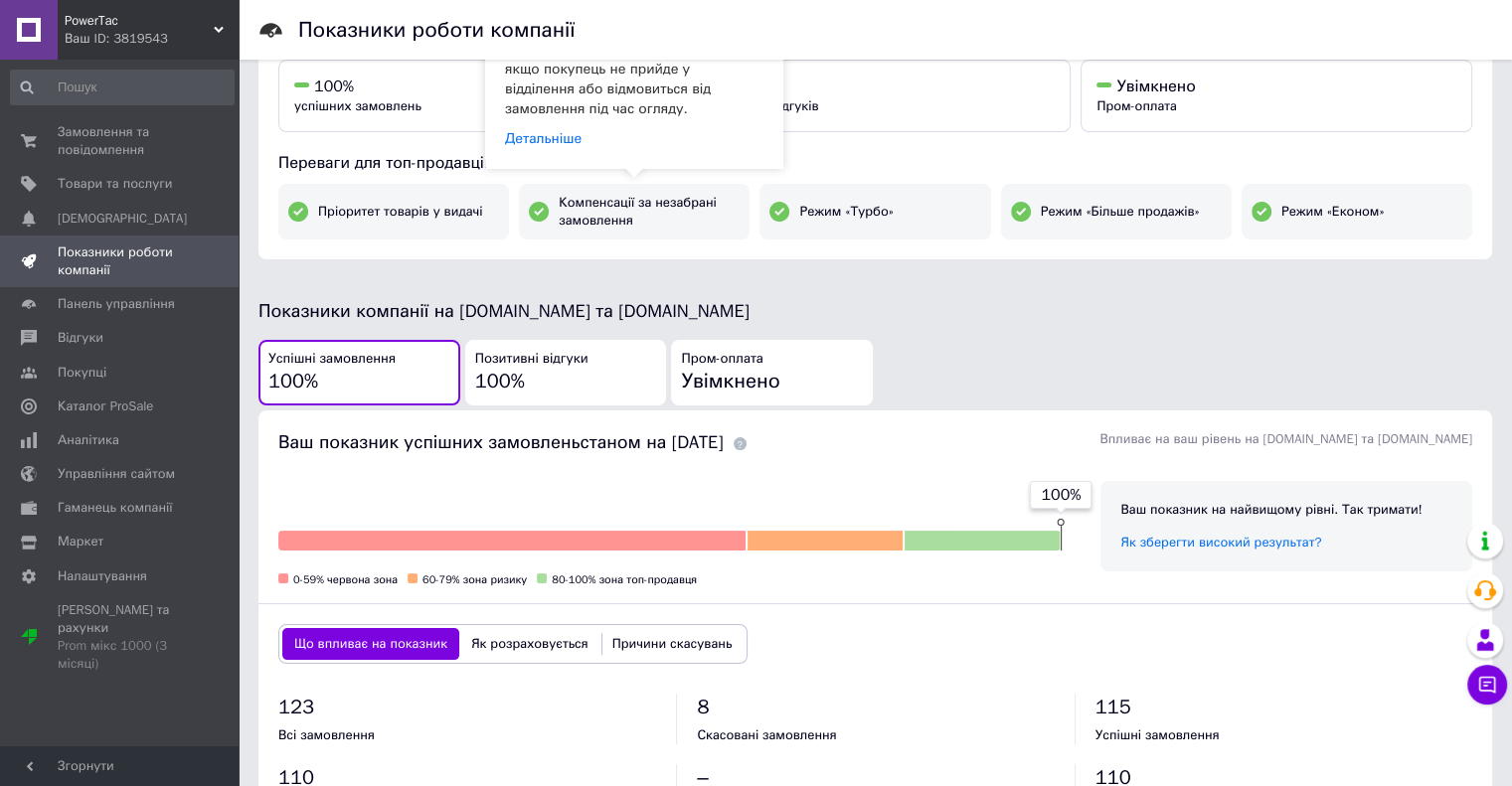 scroll, scrollTop: 0, scrollLeft: 0, axis: both 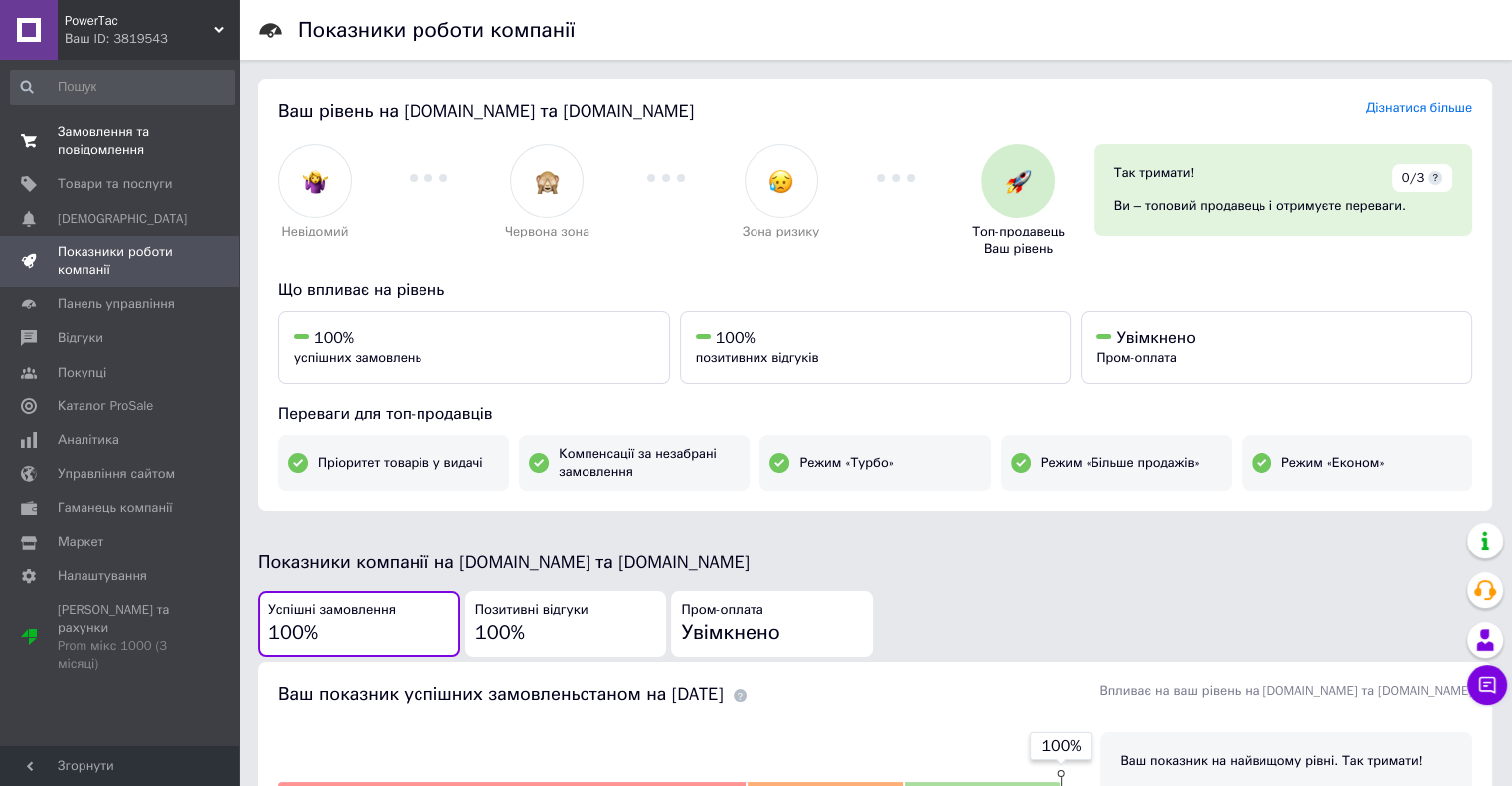 click on "Замовлення та повідомлення" at bounding box center [120, 141] 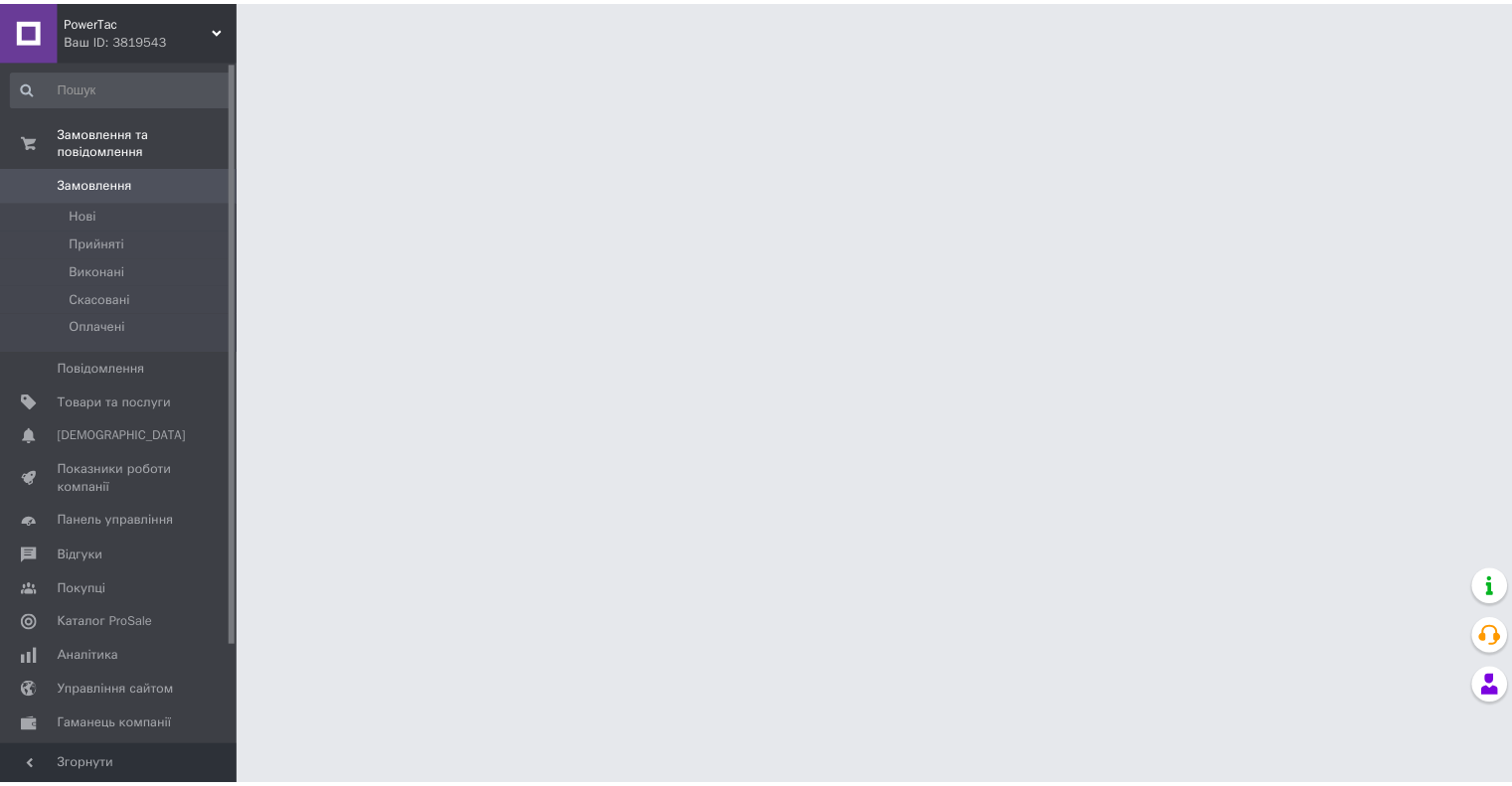 scroll, scrollTop: 0, scrollLeft: 0, axis: both 